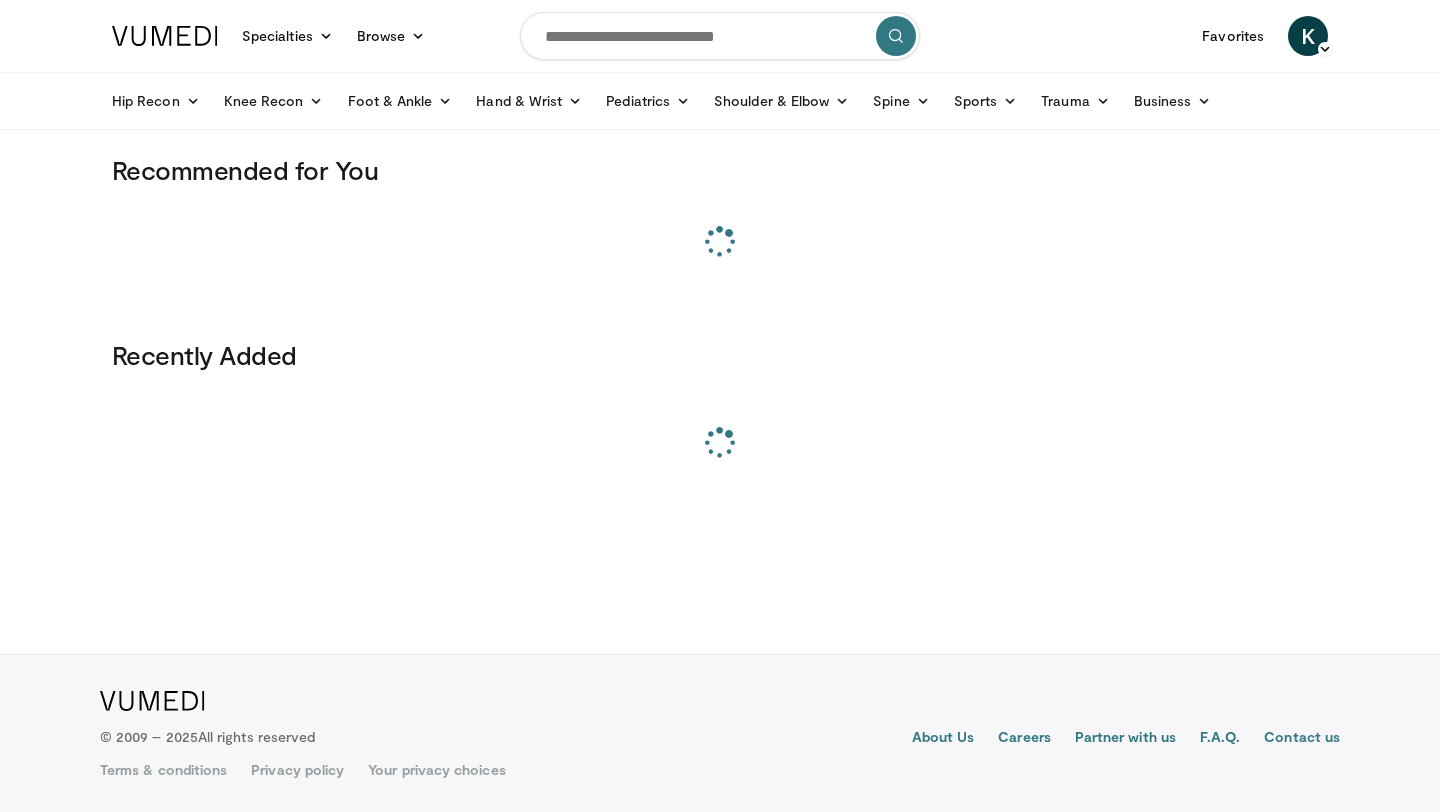 scroll, scrollTop: 0, scrollLeft: 0, axis: both 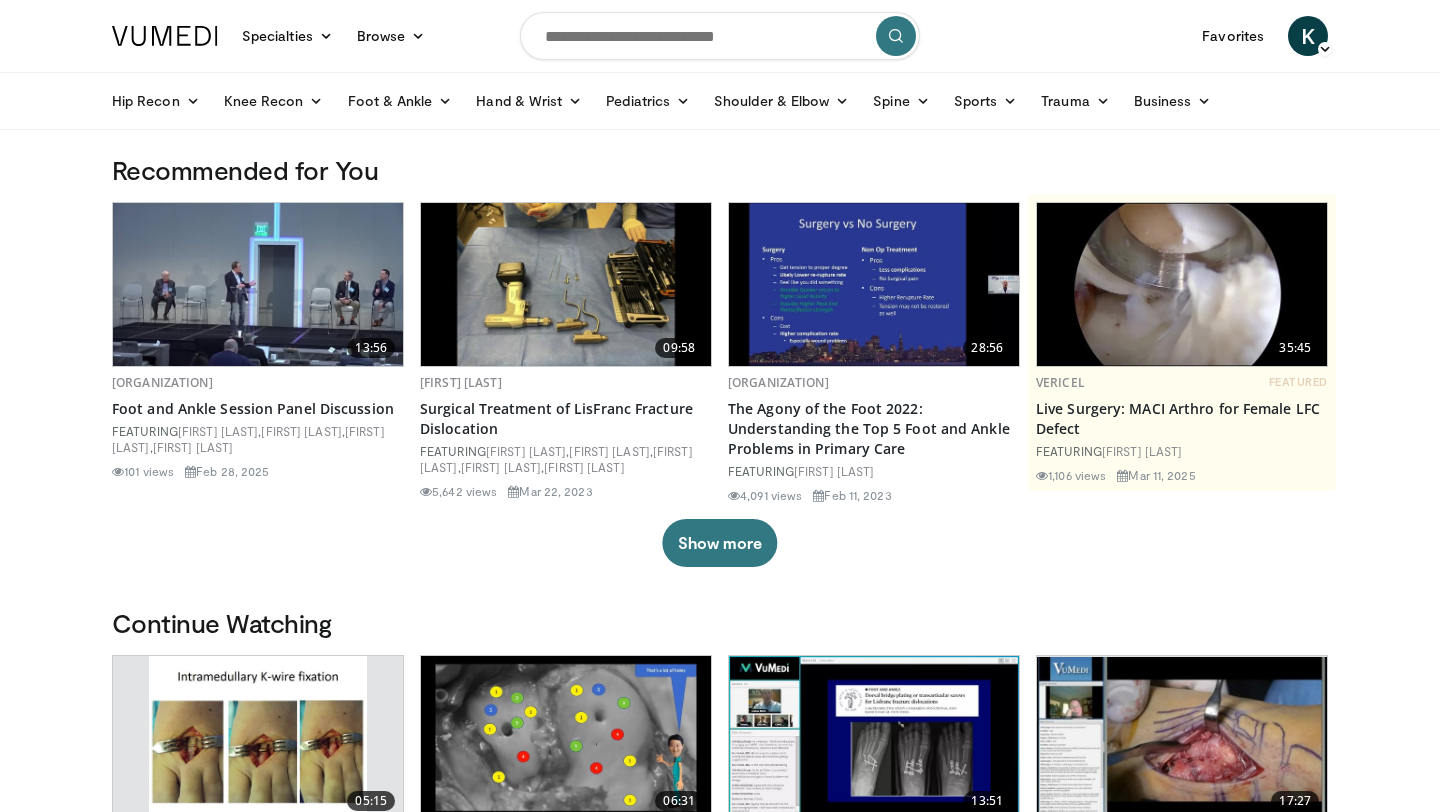 click at bounding box center [720, 36] 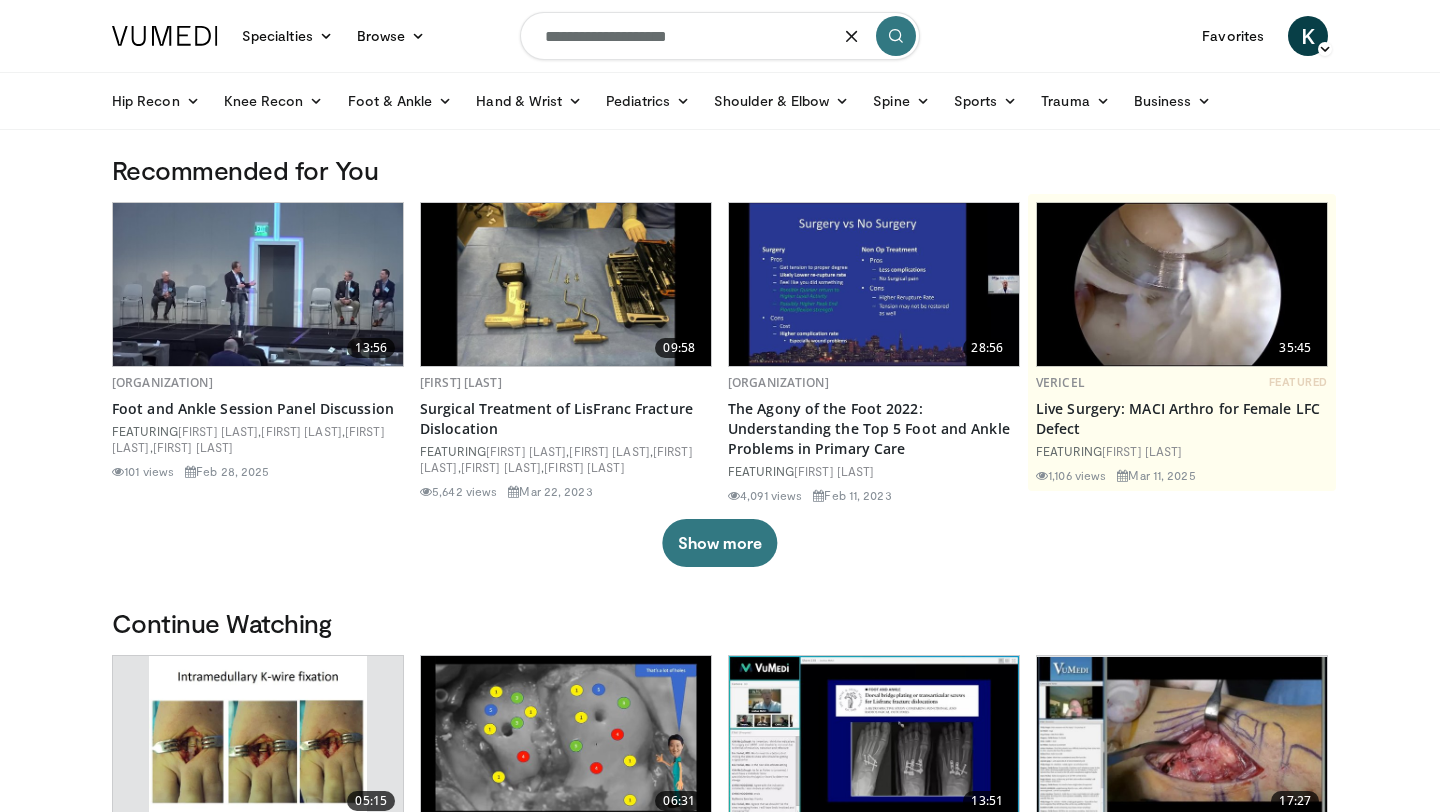 type on "**********" 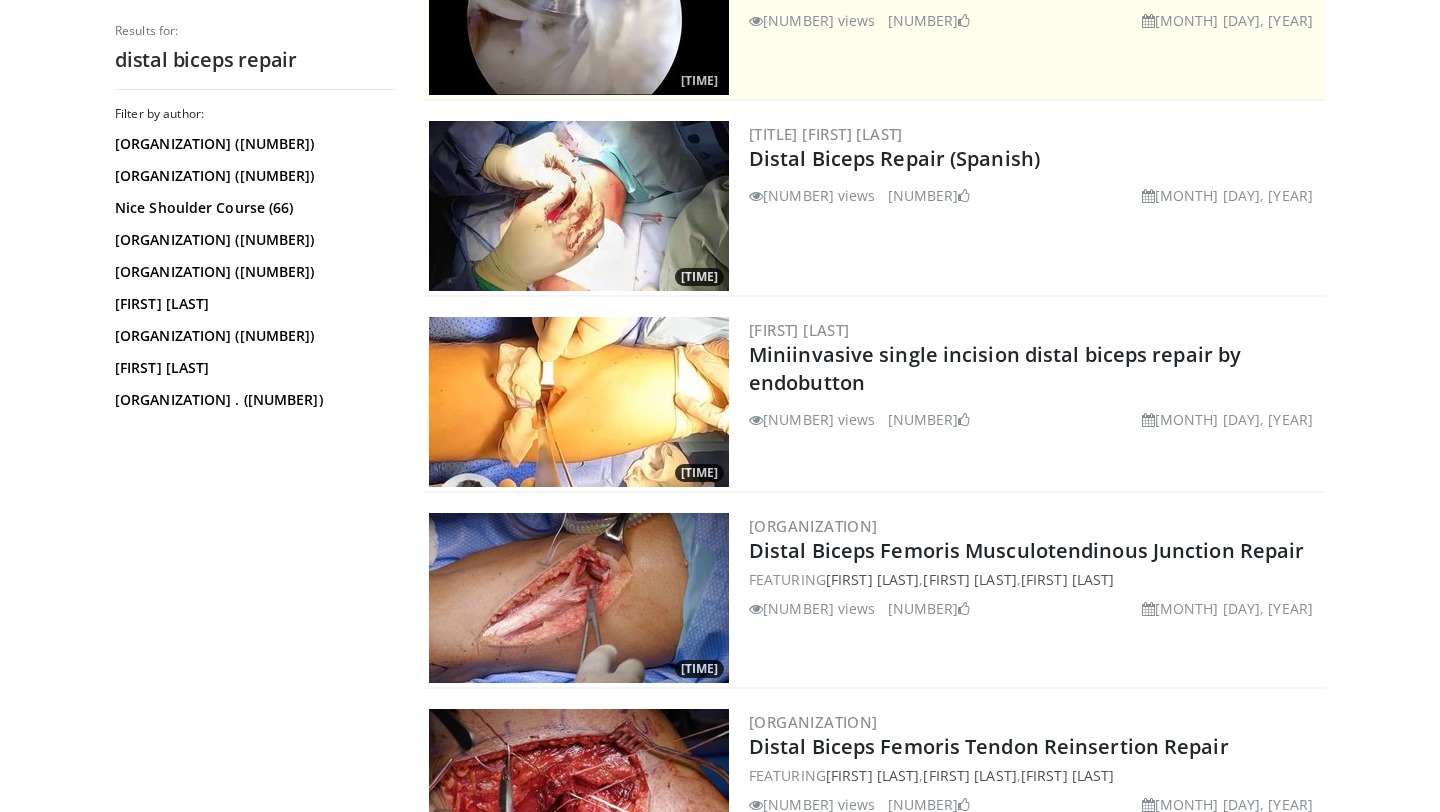 scroll, scrollTop: 579, scrollLeft: 0, axis: vertical 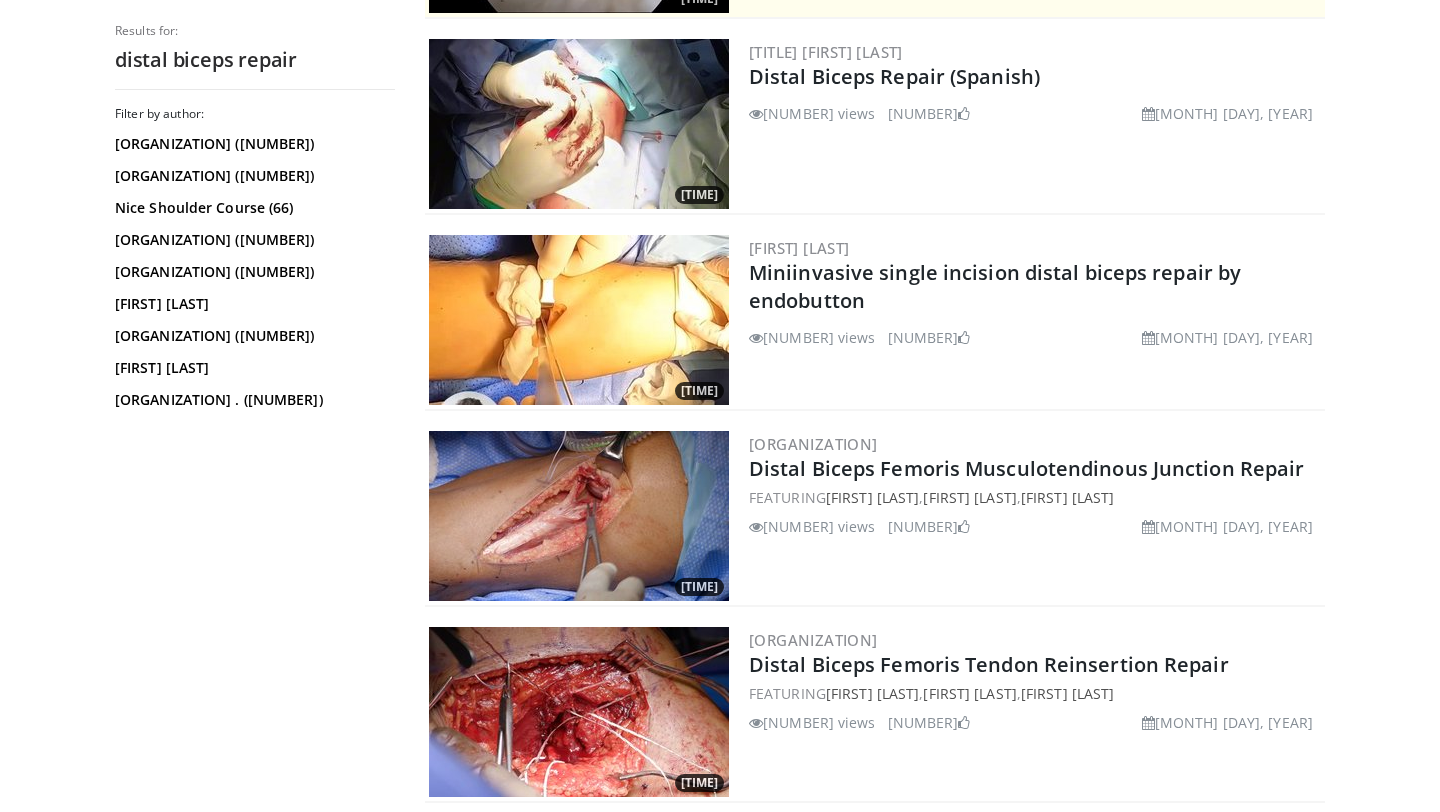 click at bounding box center (579, 320) 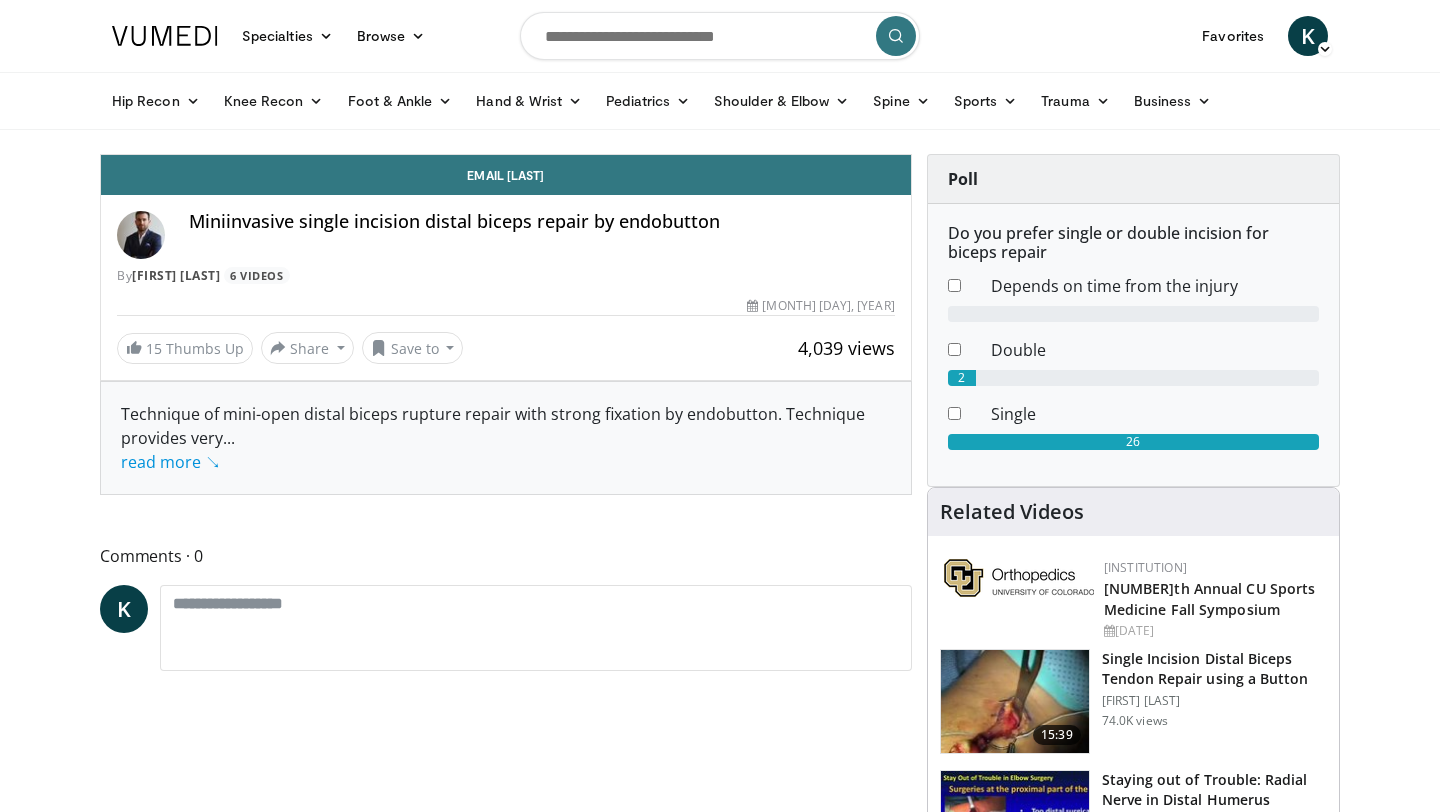 scroll, scrollTop: 0, scrollLeft: 0, axis: both 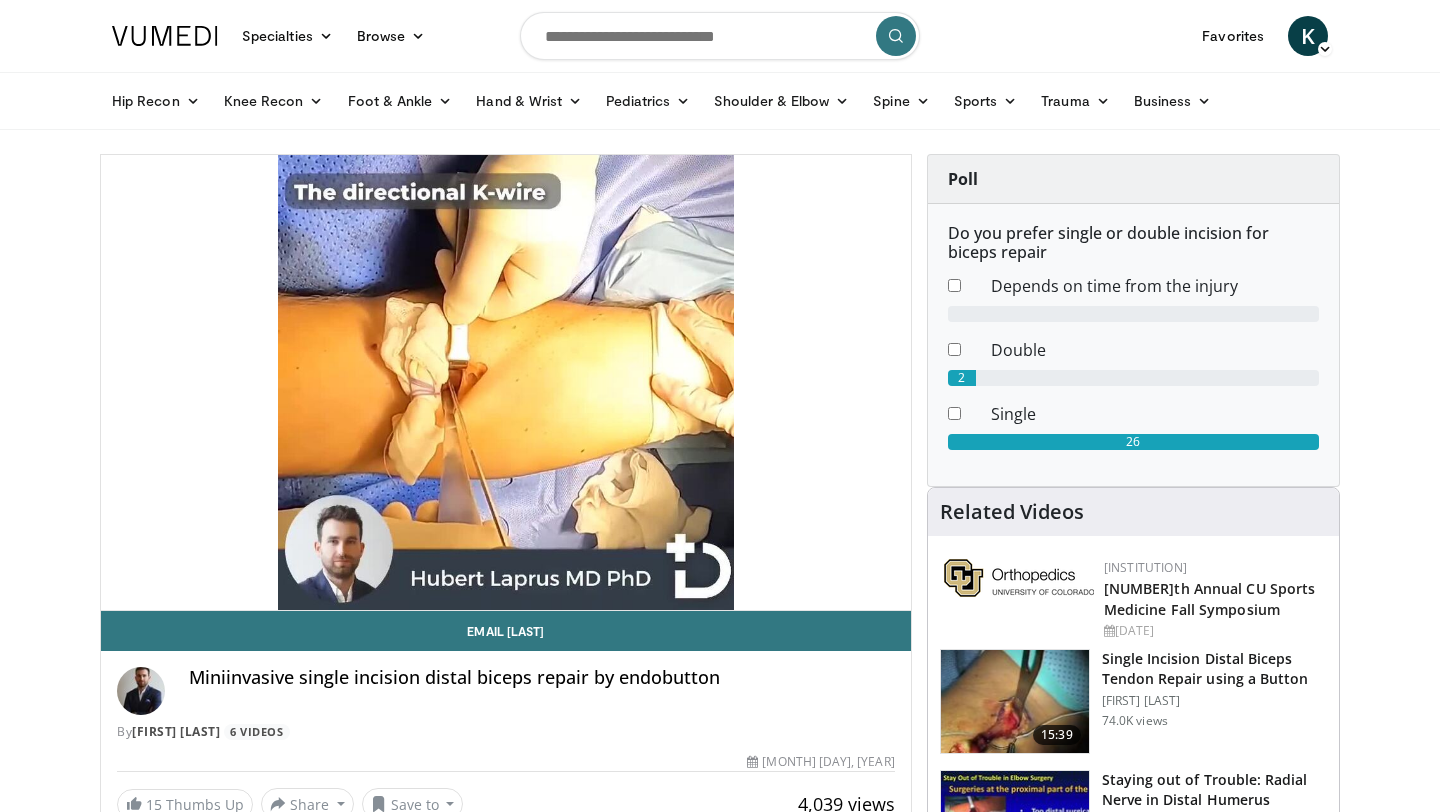 click at bounding box center [720, 36] 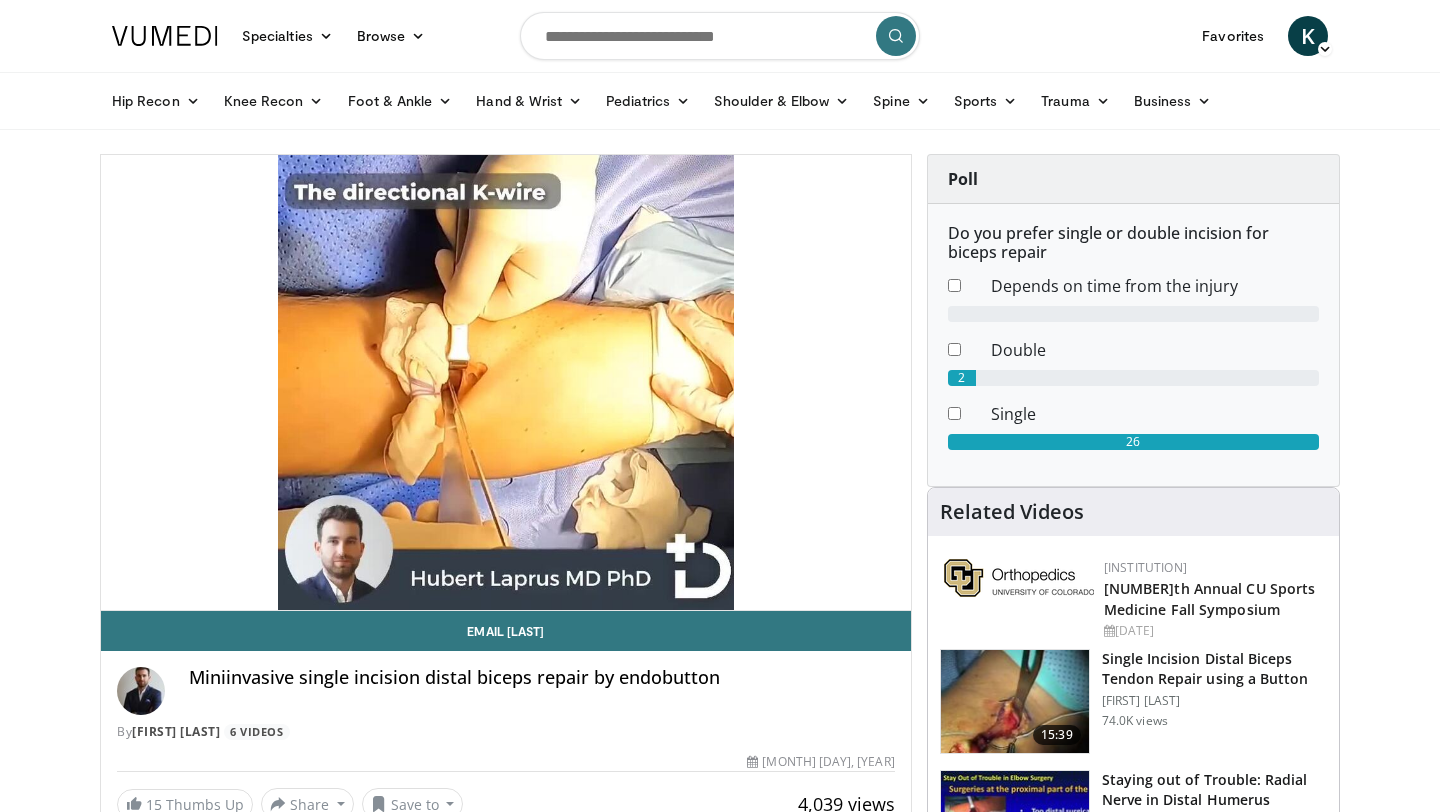 click at bounding box center (720, 36) 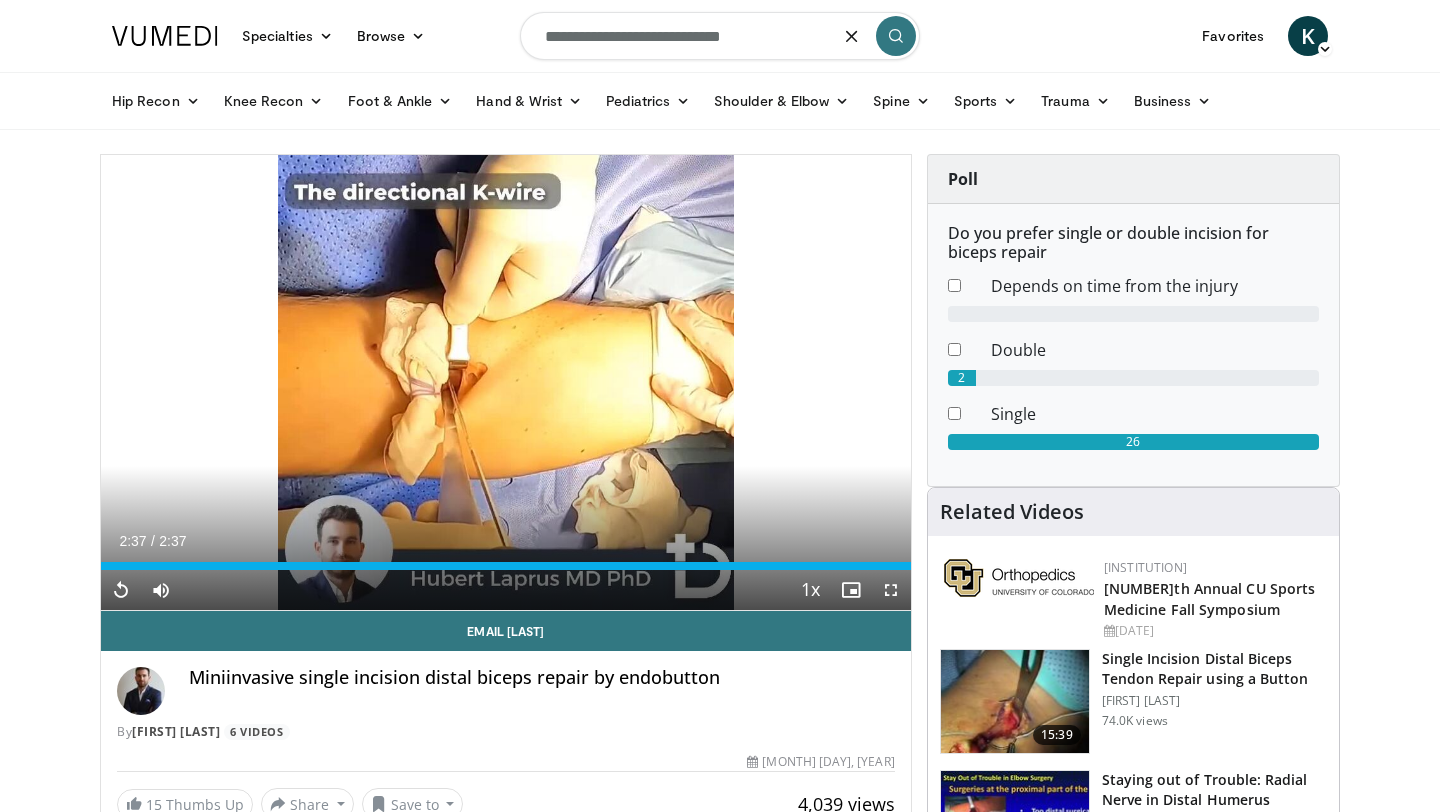 type on "**********" 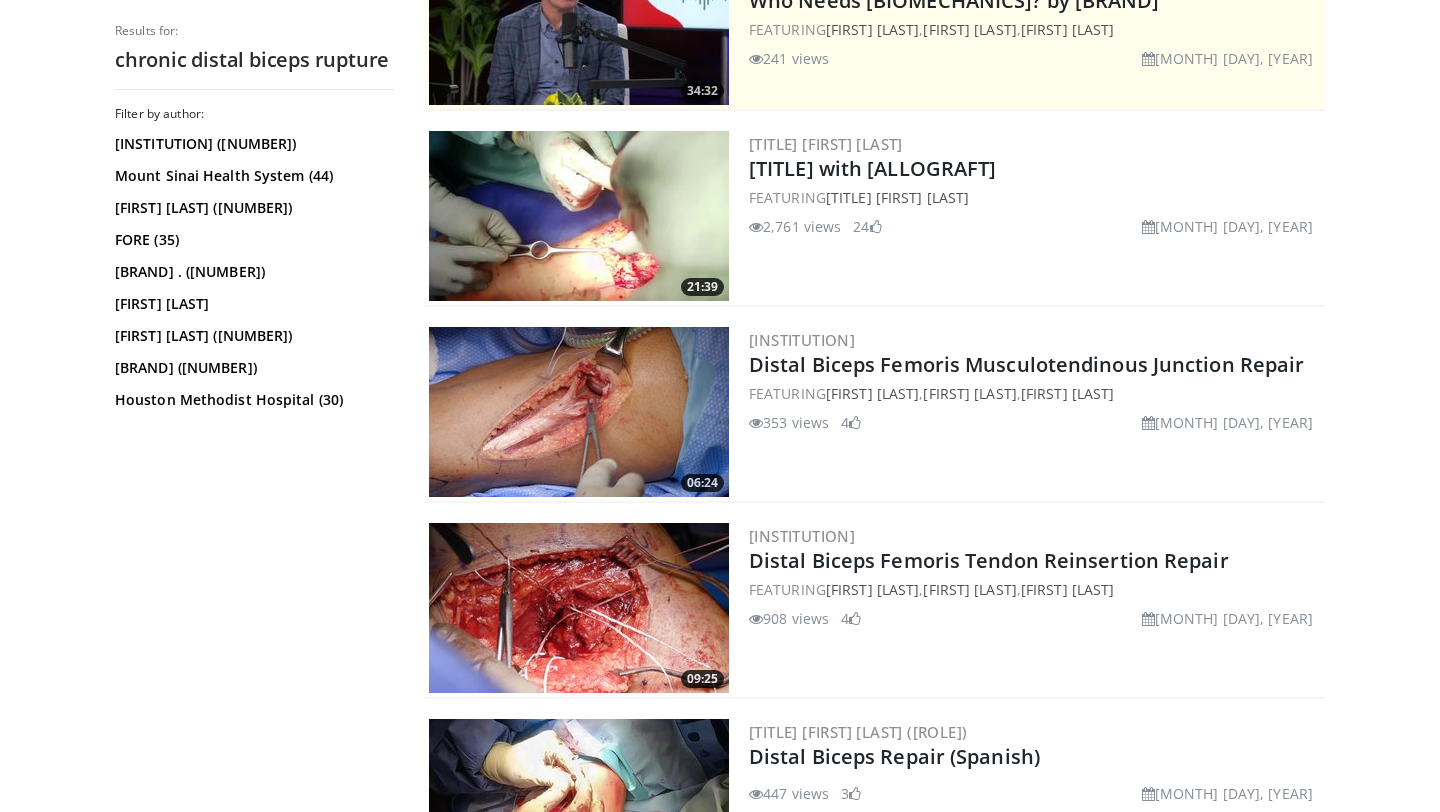 scroll, scrollTop: 478, scrollLeft: 0, axis: vertical 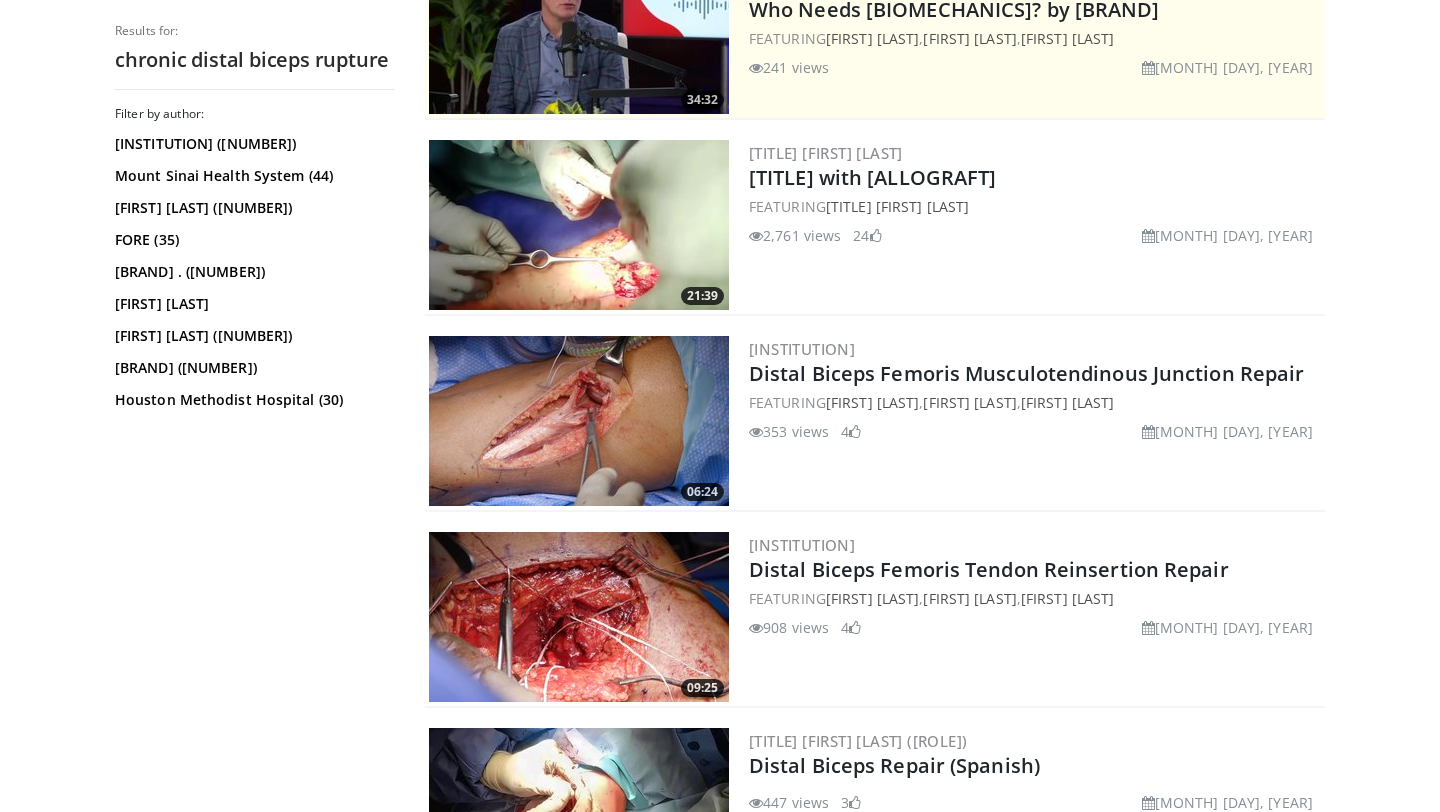 click at bounding box center [579, 225] 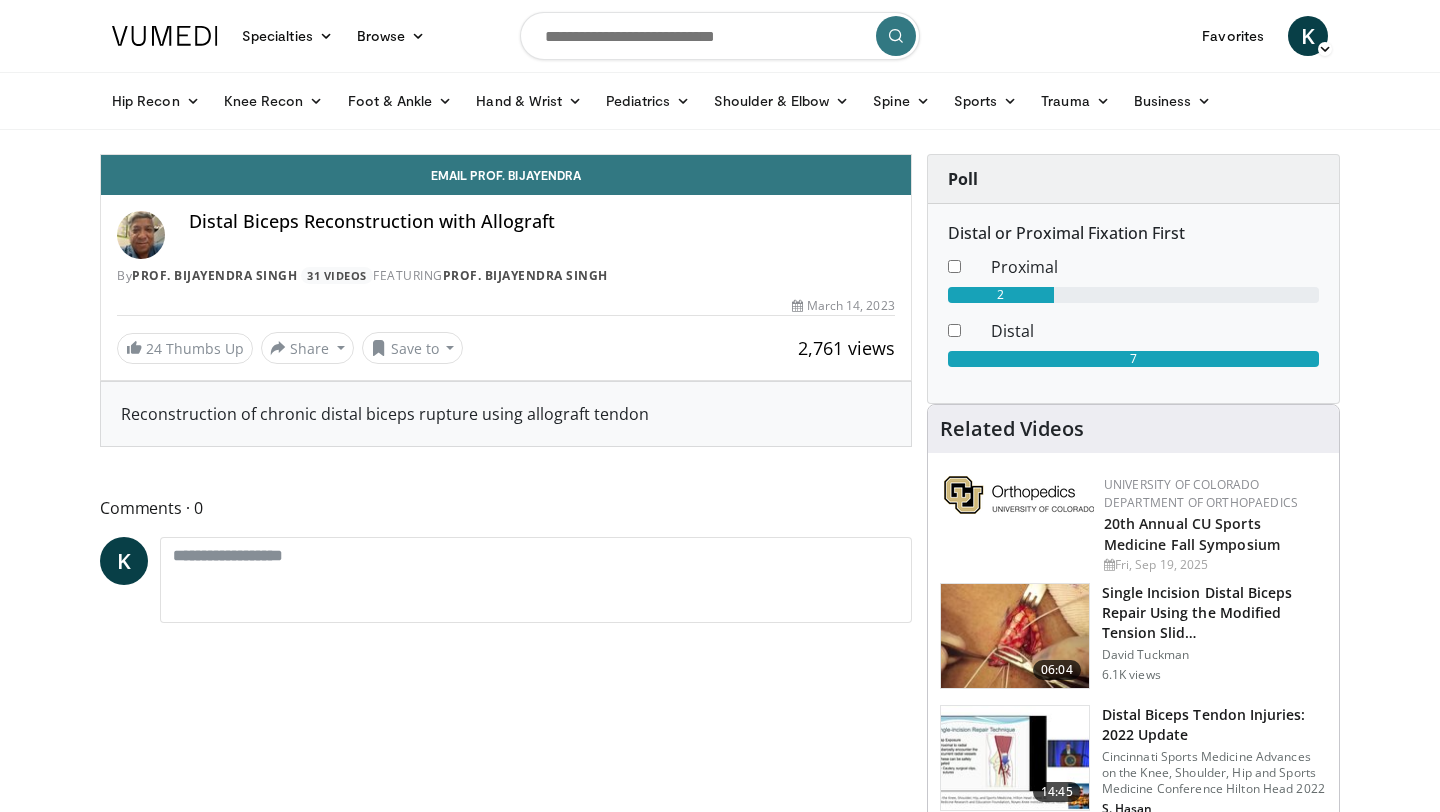 scroll, scrollTop: 0, scrollLeft: 0, axis: both 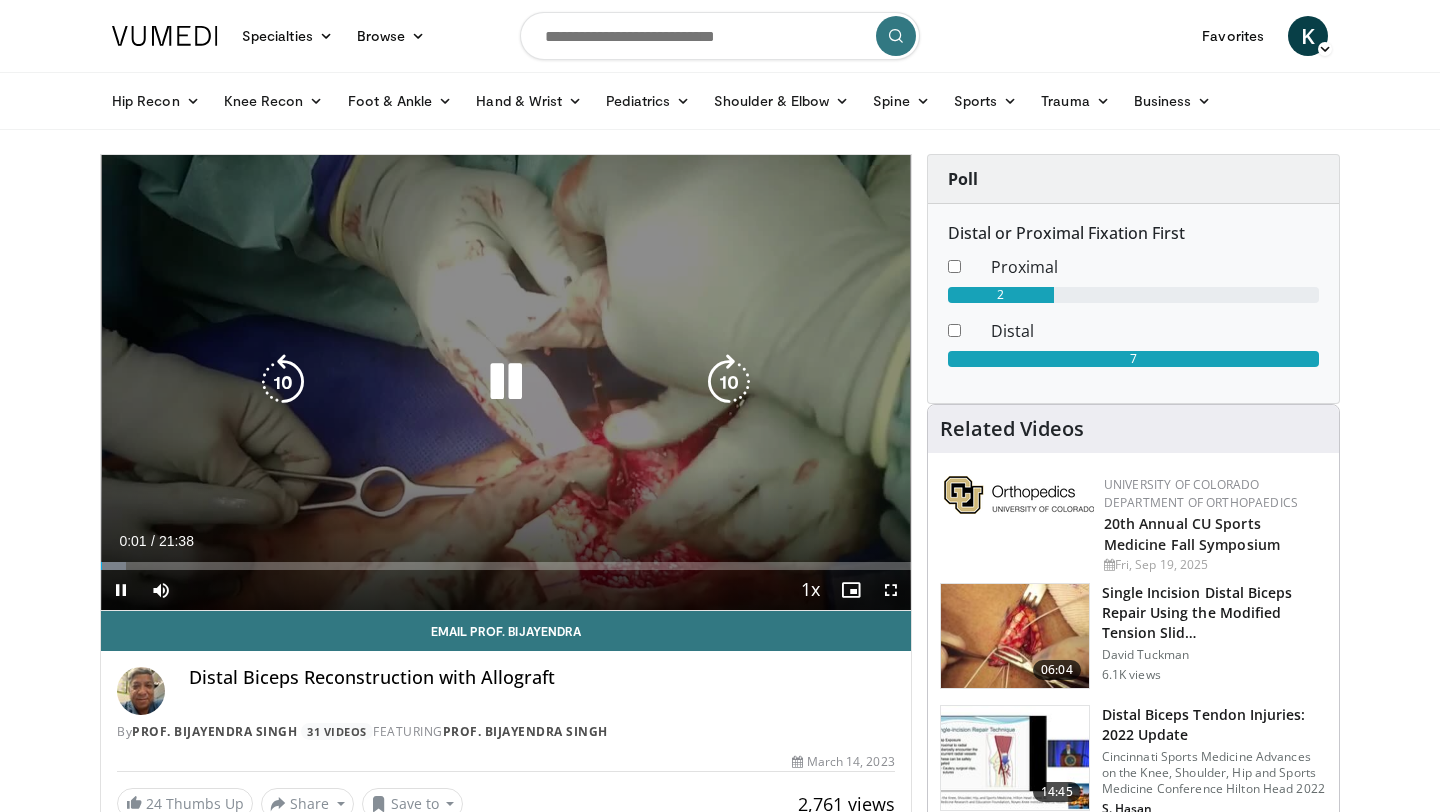 click on "10 seconds
Tap to unmute" at bounding box center [506, 382] 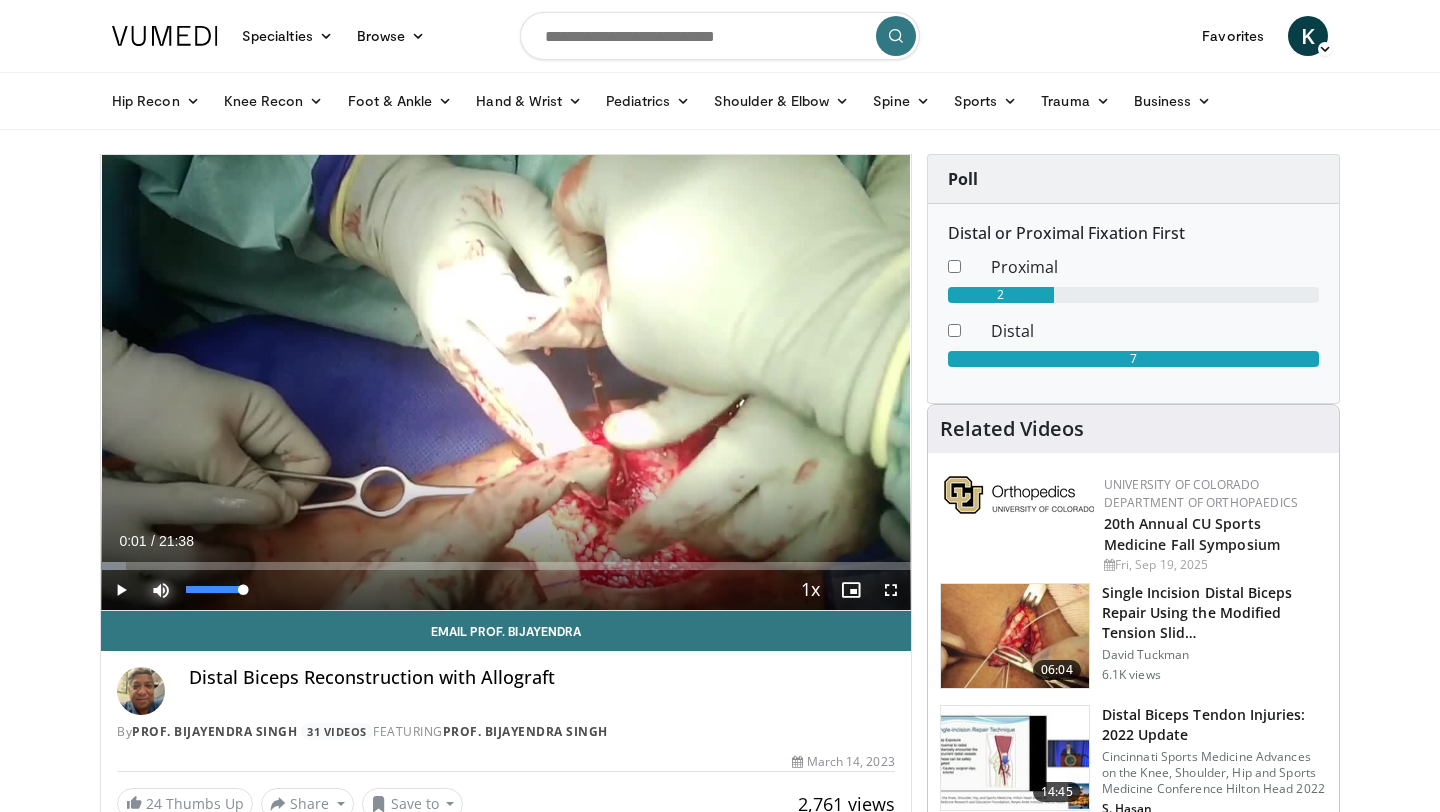 click at bounding box center (161, 590) 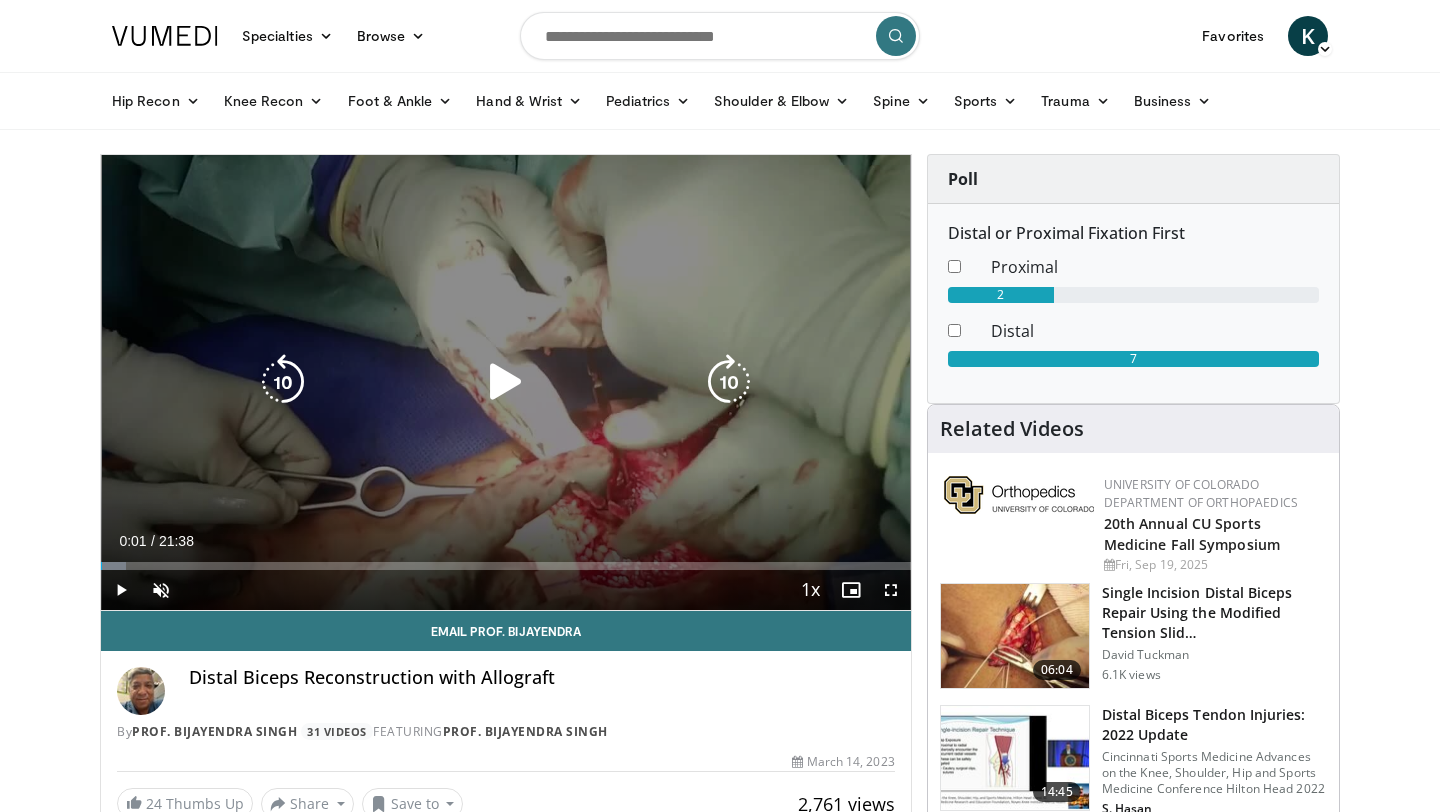 click on "10 seconds
Tap to unmute" at bounding box center (506, 382) 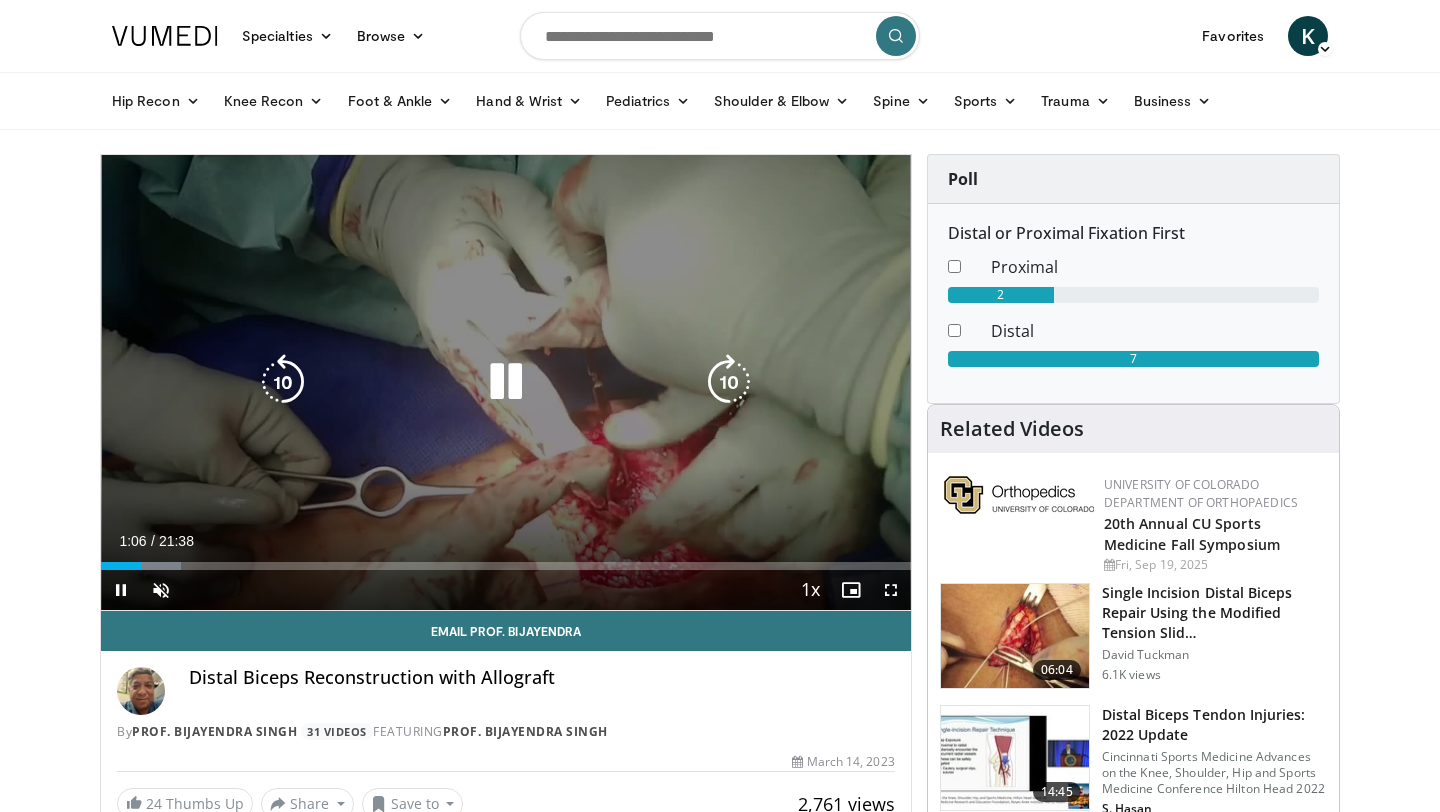 click at bounding box center (506, 382) 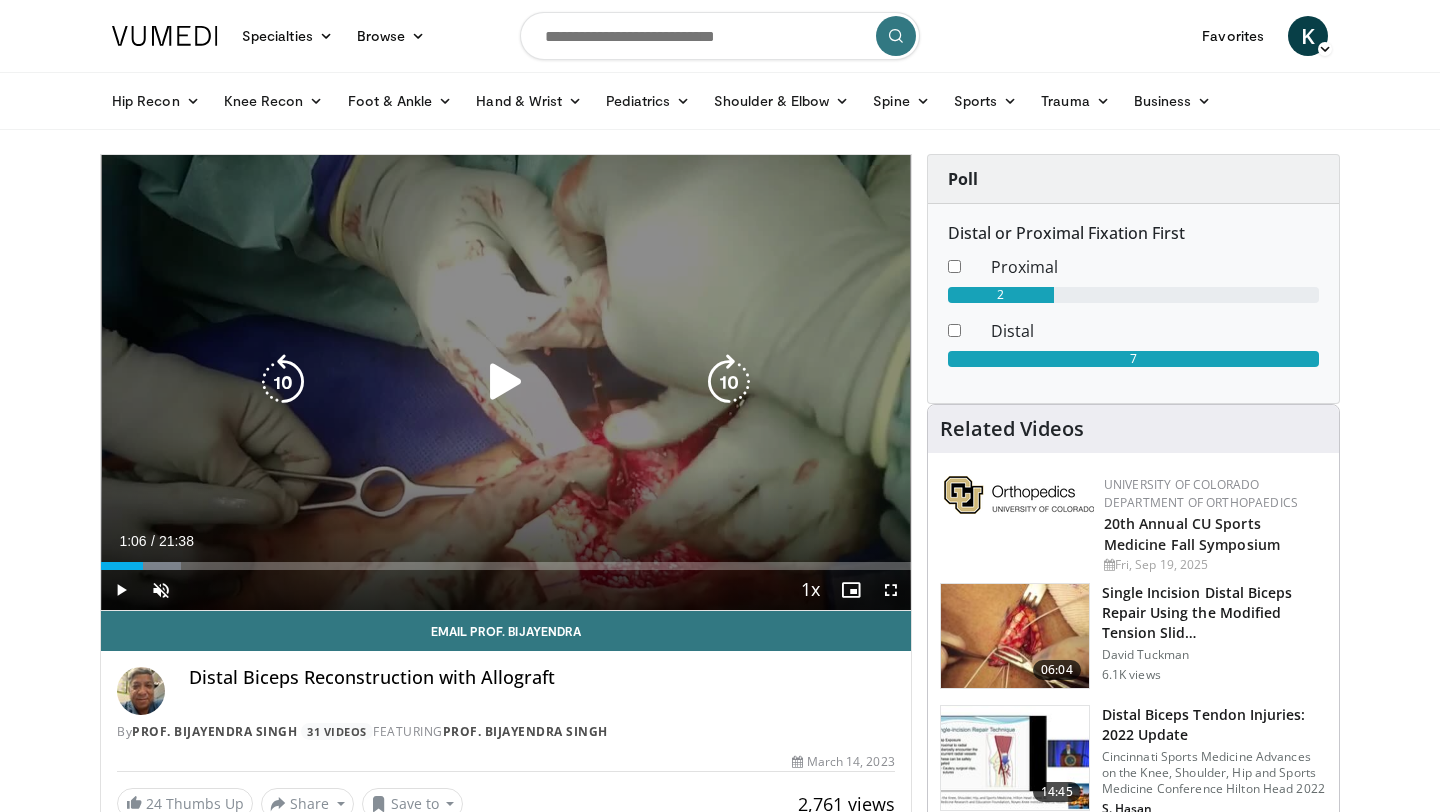 click at bounding box center [506, 382] 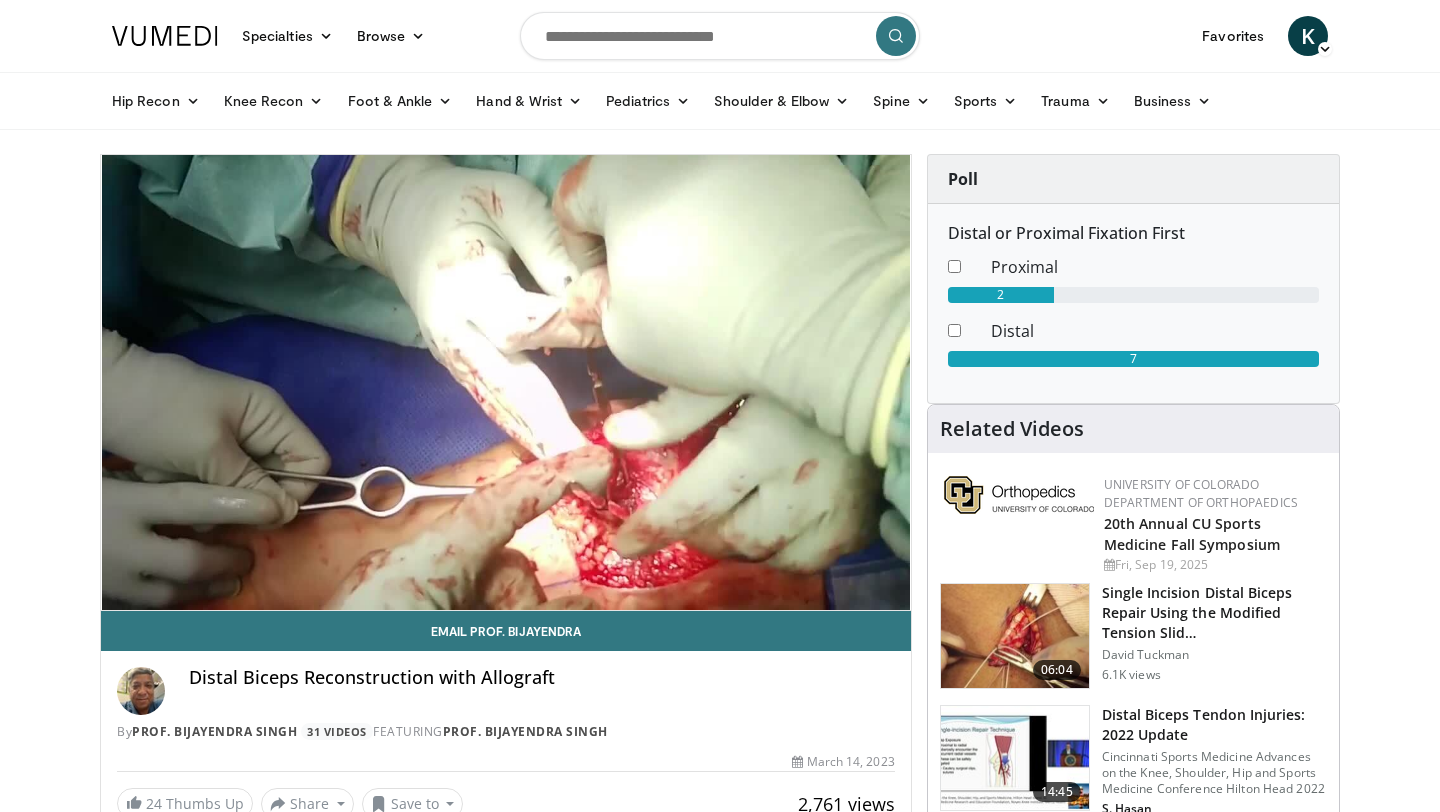 type 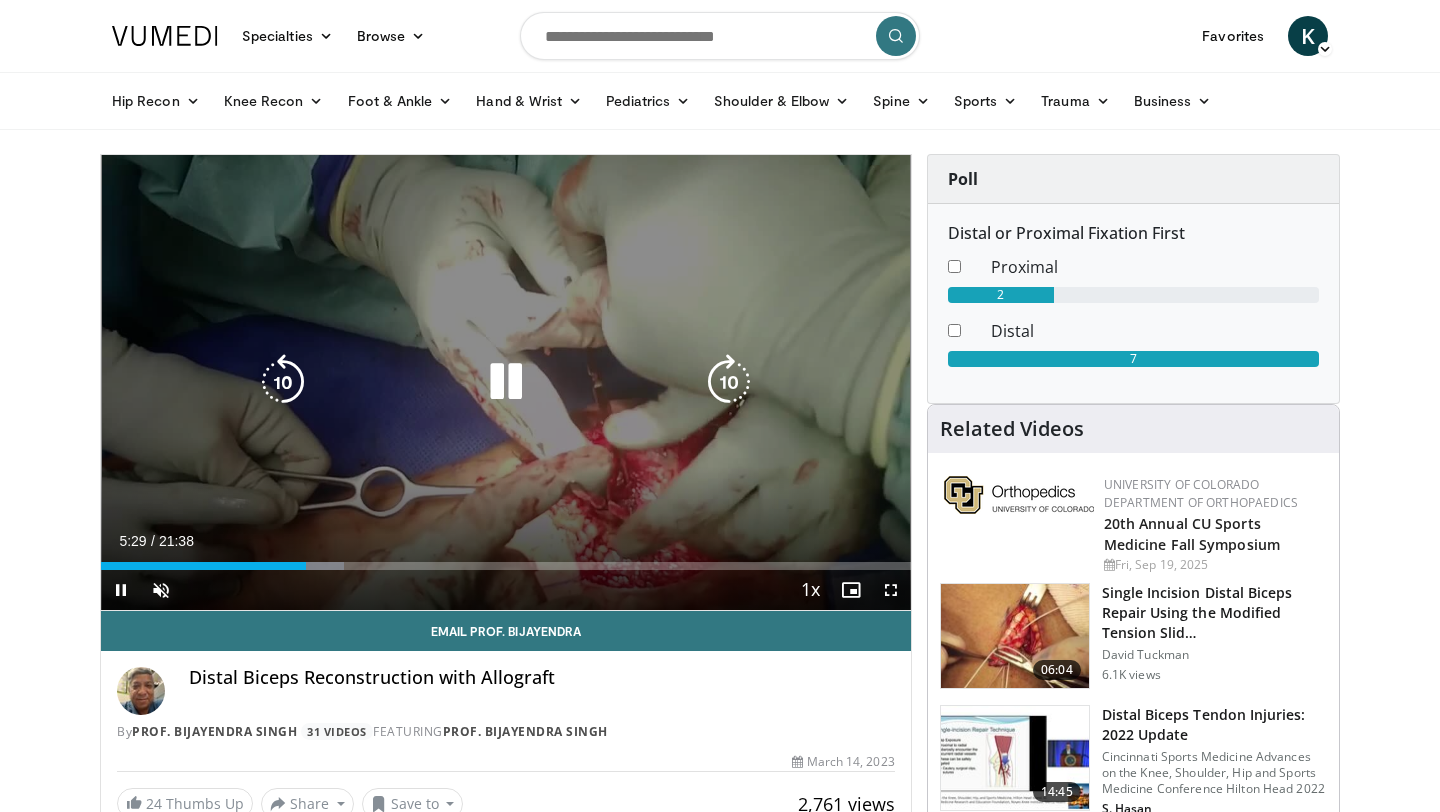 click at bounding box center (506, 382) 